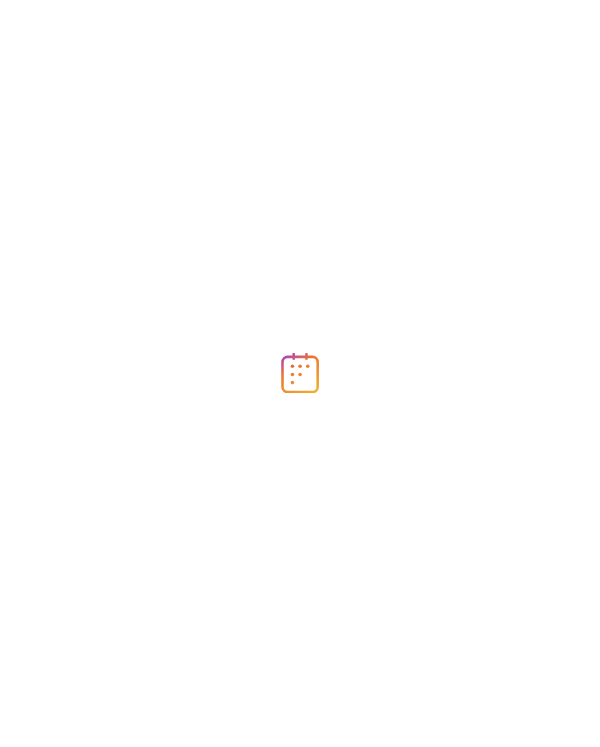 scroll, scrollTop: 0, scrollLeft: 0, axis: both 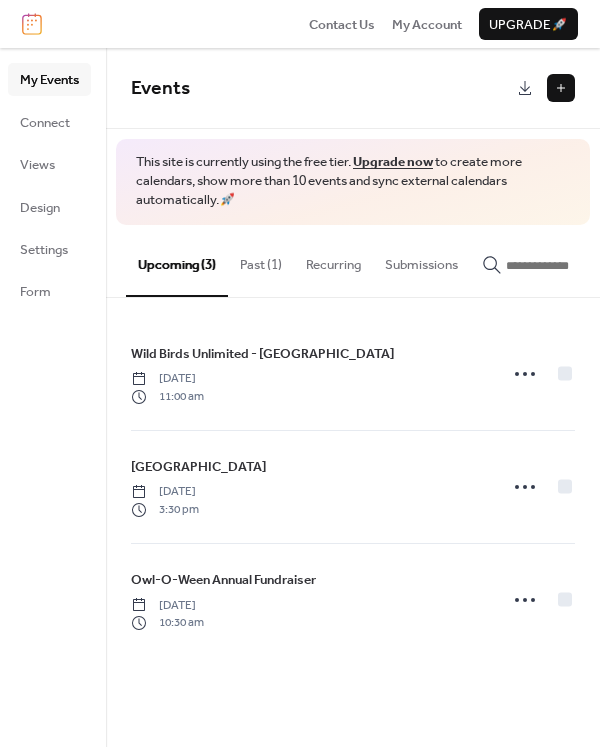 click at bounding box center (561, 88) 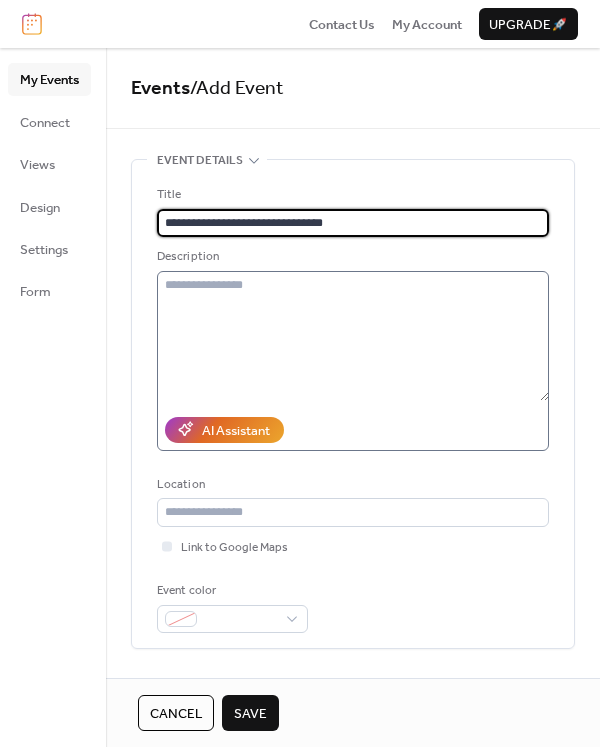 type on "**********" 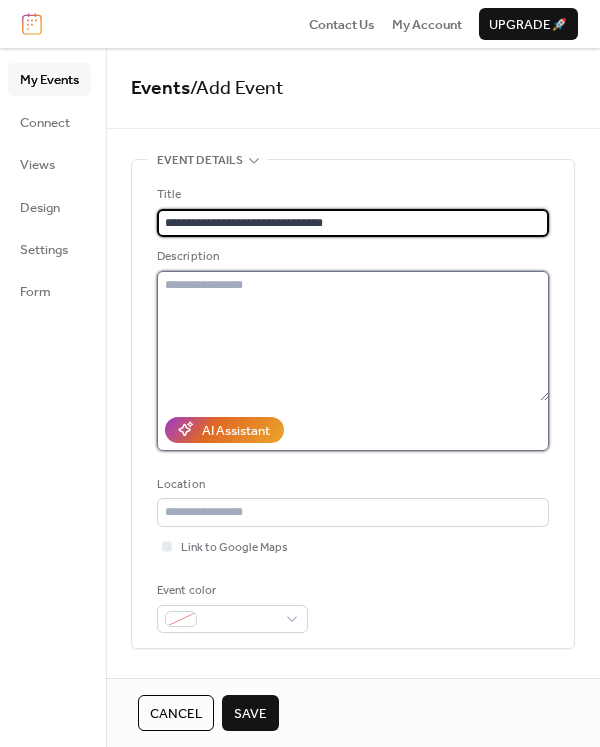 click at bounding box center [353, 336] 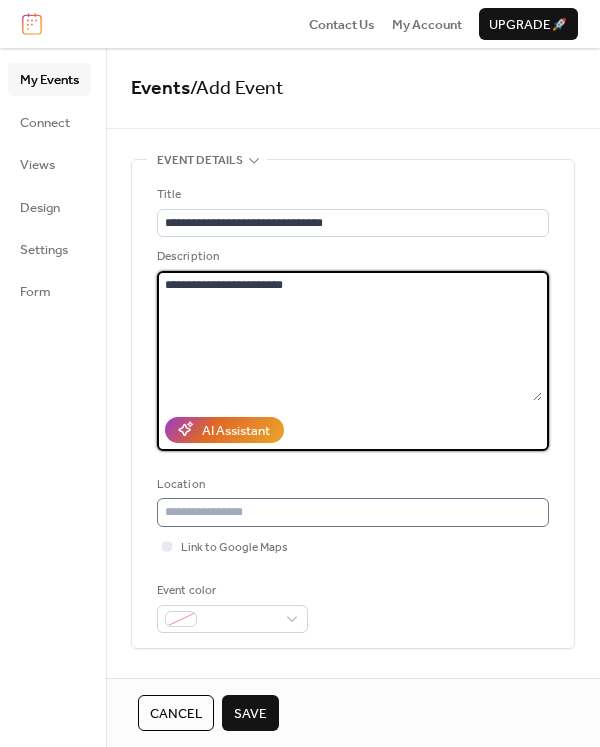 type on "**********" 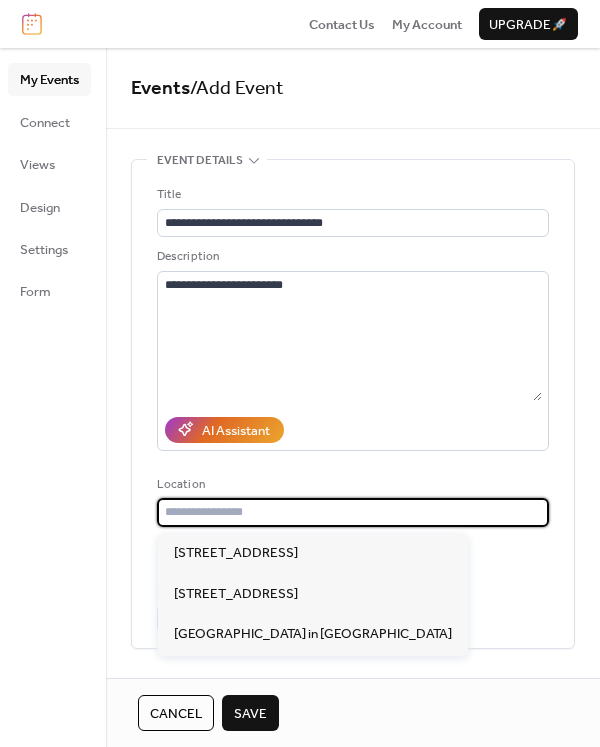 click at bounding box center (353, 512) 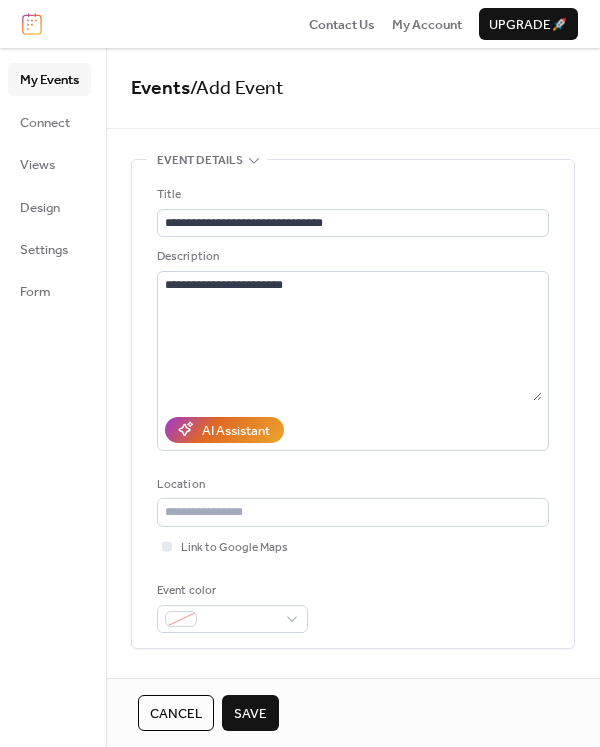 click on "Location" at bounding box center [351, 485] 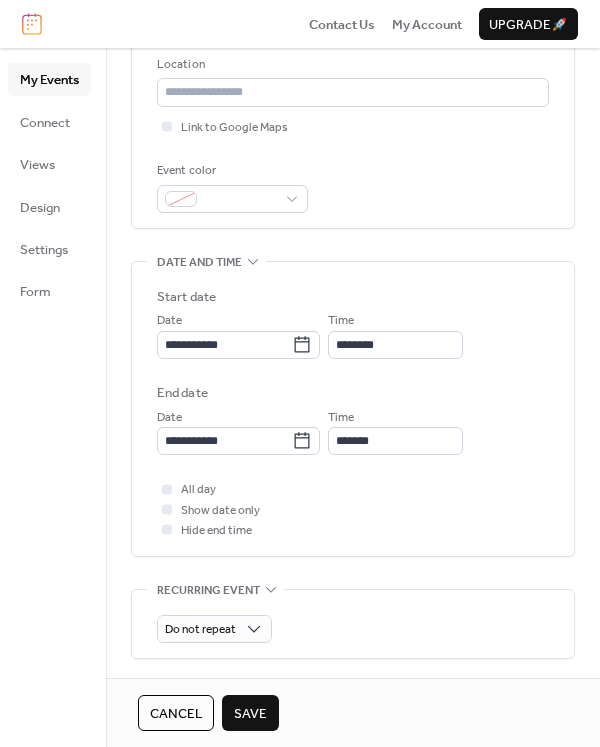 scroll, scrollTop: 422, scrollLeft: 0, axis: vertical 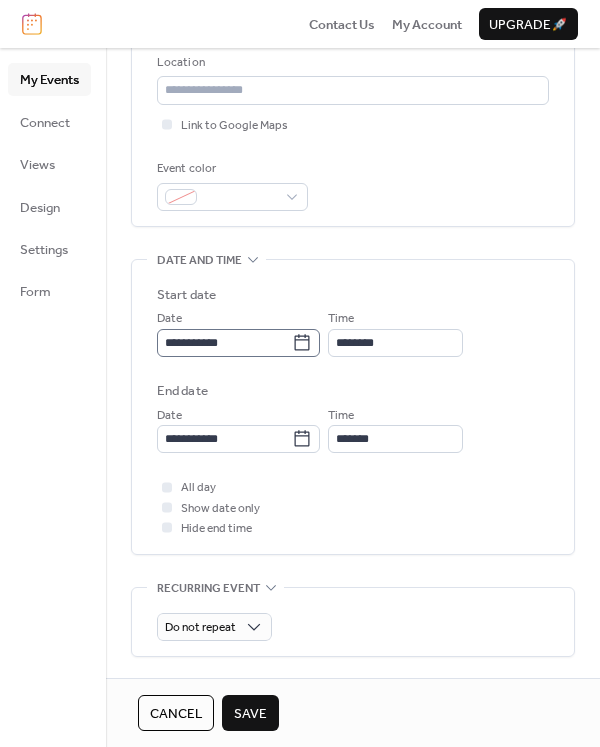click 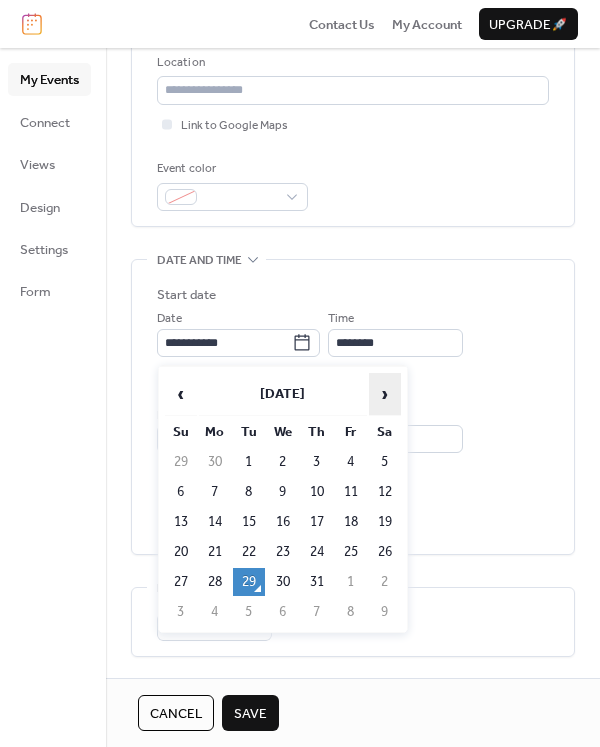 click on "›" at bounding box center (385, 394) 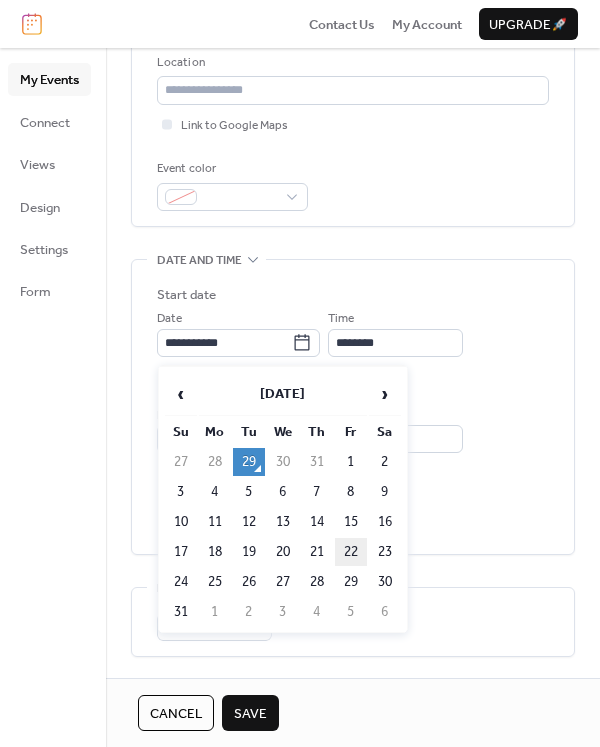 click on "22" at bounding box center (351, 552) 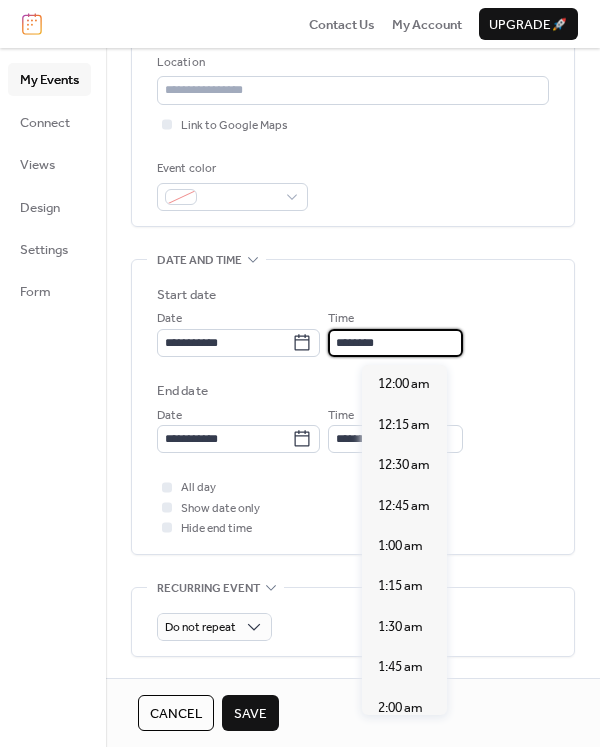 click on "********" at bounding box center [395, 343] 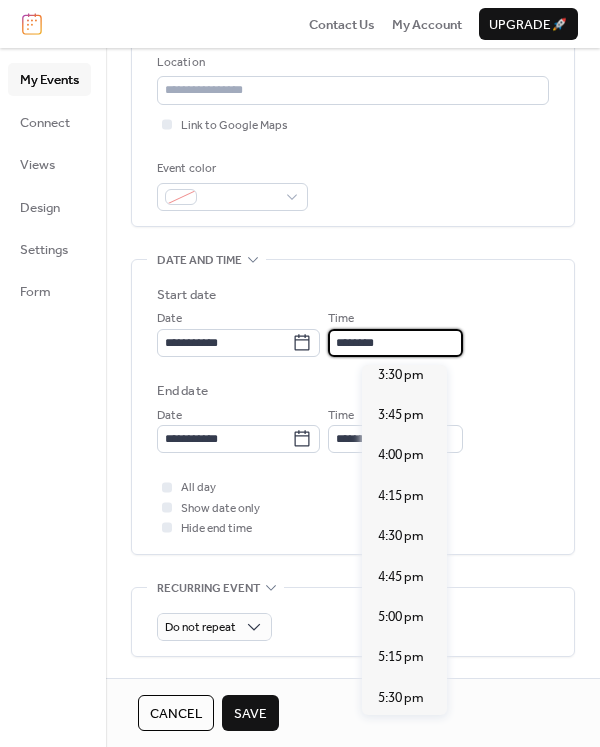 scroll, scrollTop: 2581, scrollLeft: 0, axis: vertical 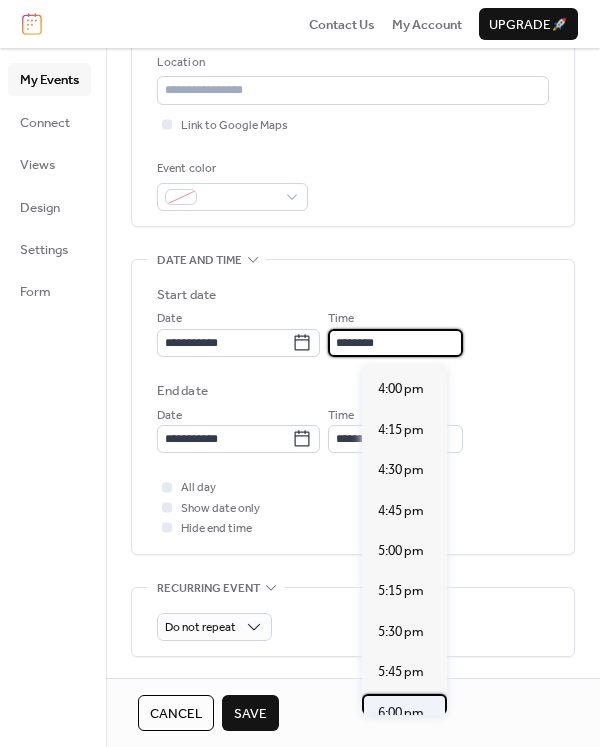 click on "6:00 pm" at bounding box center [401, 713] 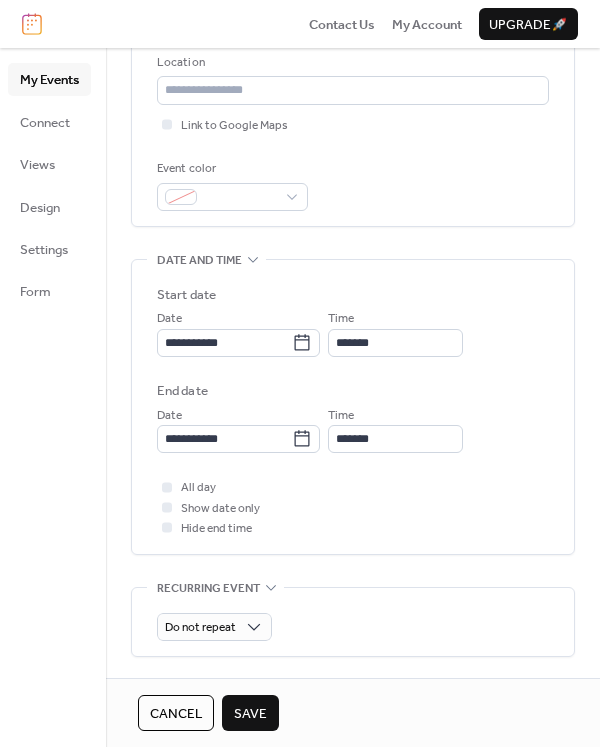 type on "*******" 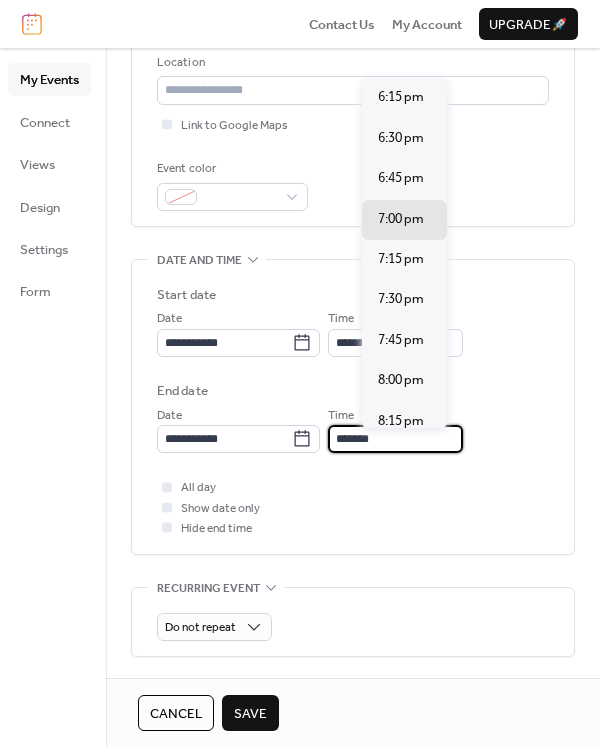 click on "*******" at bounding box center [395, 439] 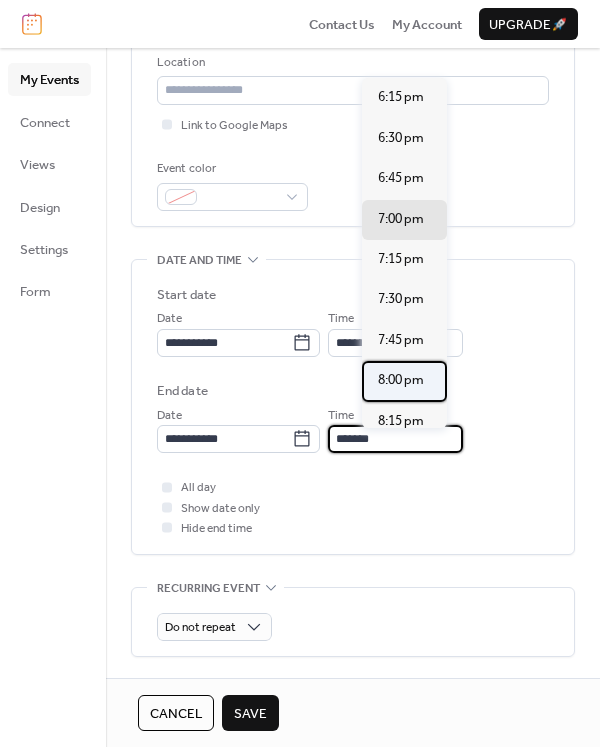 click on "8:00 pm" at bounding box center (401, 380) 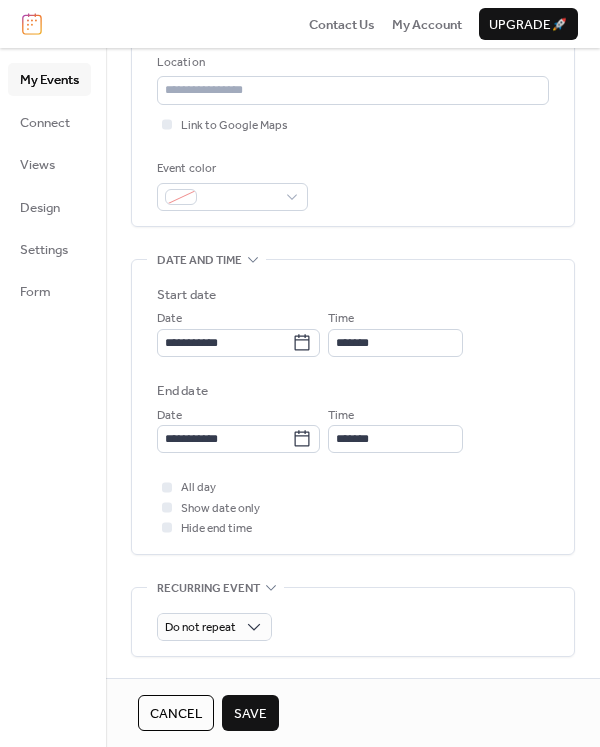 click on "Save" at bounding box center [250, 714] 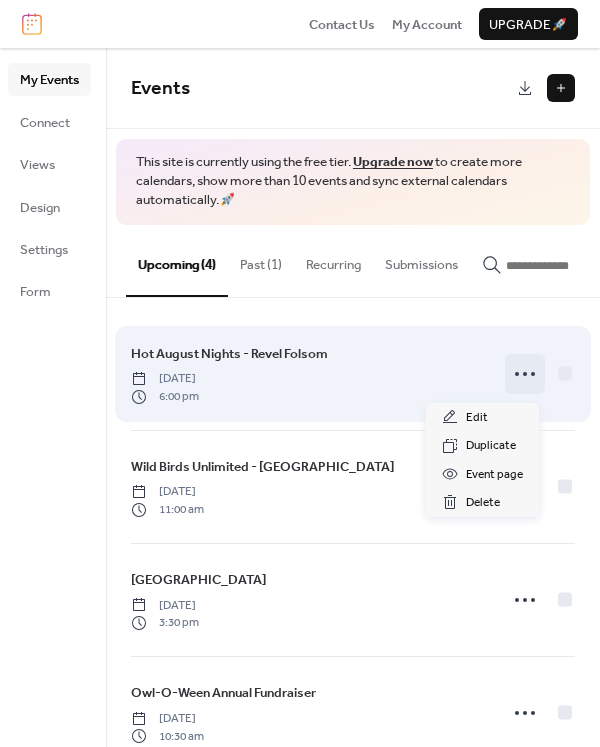 click 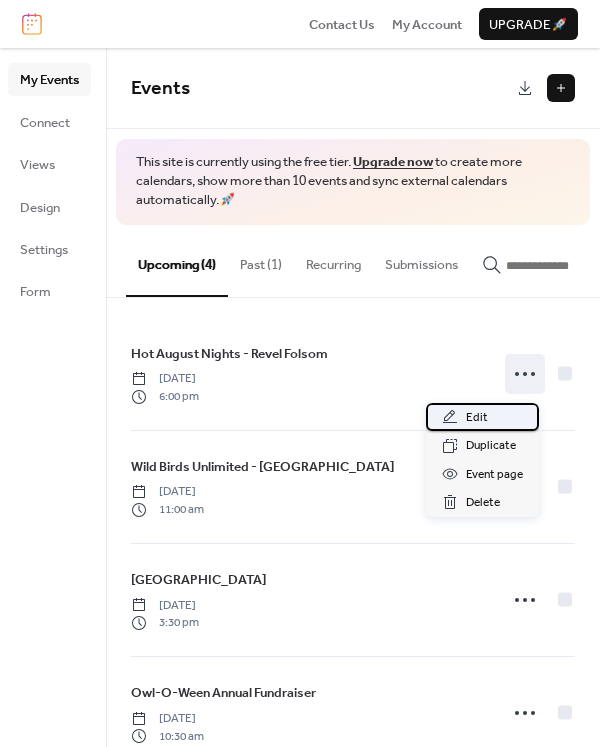 click on "Edit" at bounding box center [477, 418] 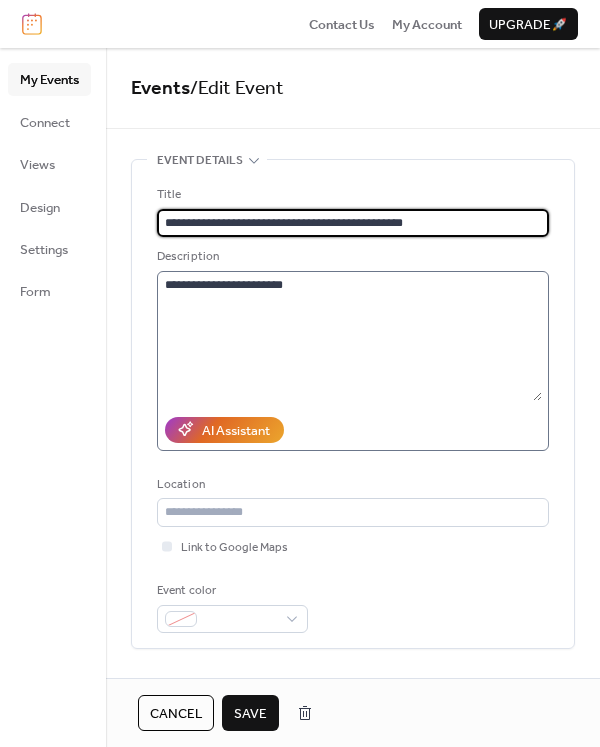 type on "**********" 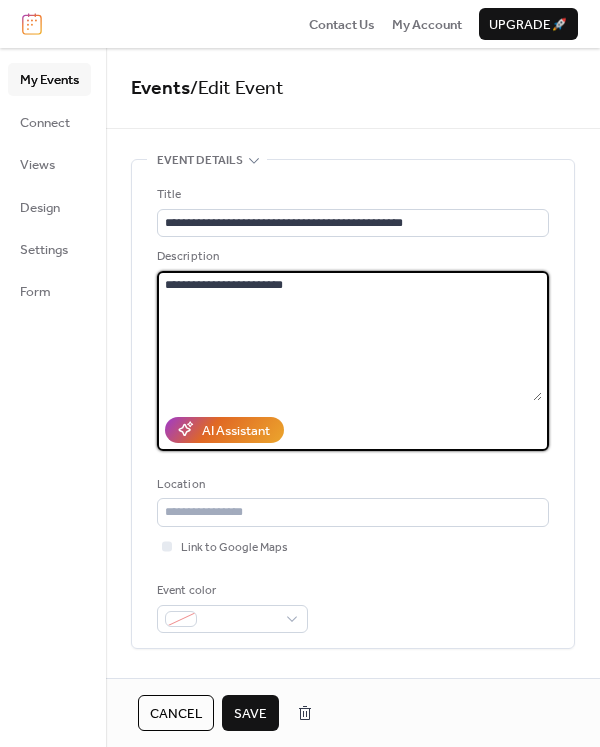 drag, startPoint x: 300, startPoint y: 286, endPoint x: 159, endPoint y: 295, distance: 141.28694 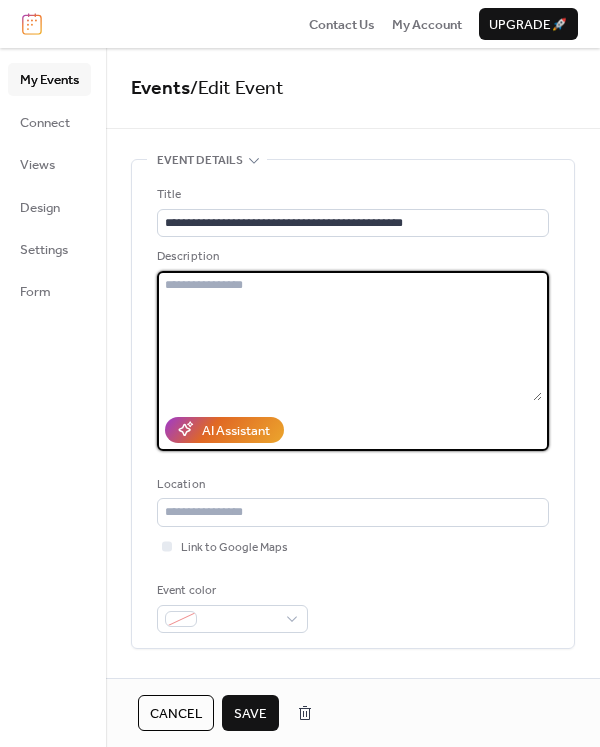 type 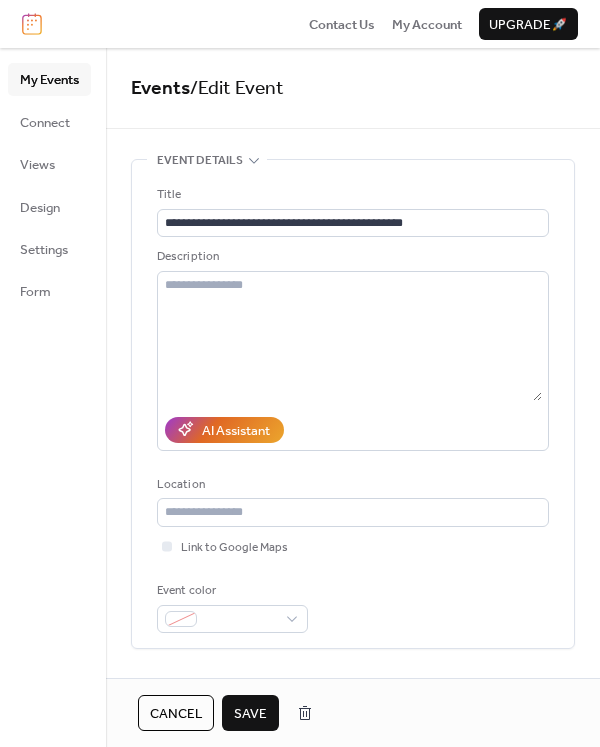 click on "Save" at bounding box center [250, 714] 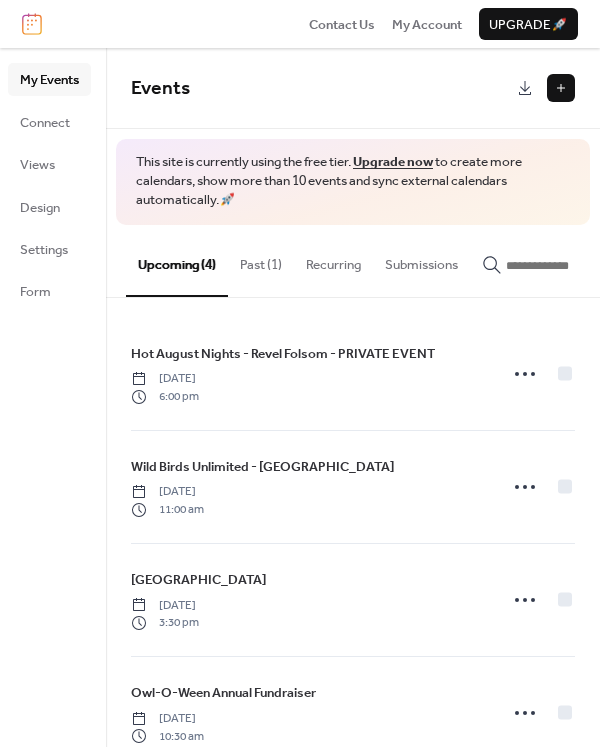 click at bounding box center [561, 88] 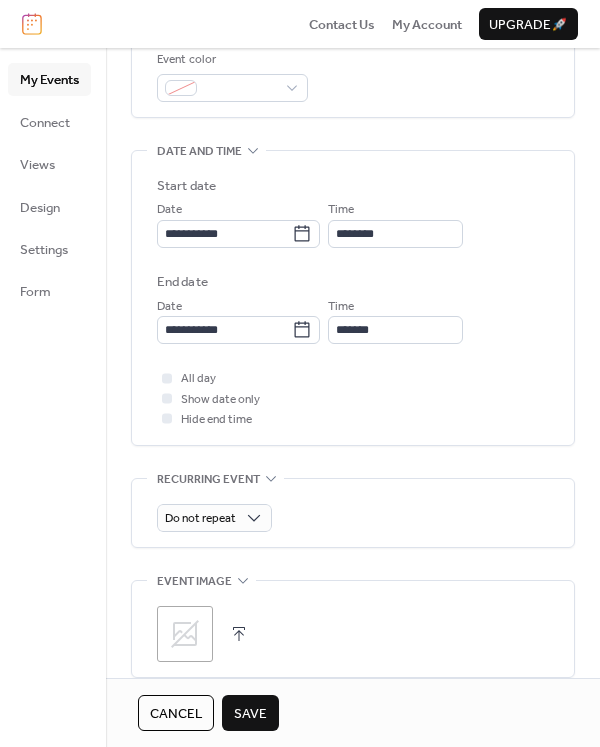 scroll, scrollTop: 535, scrollLeft: 0, axis: vertical 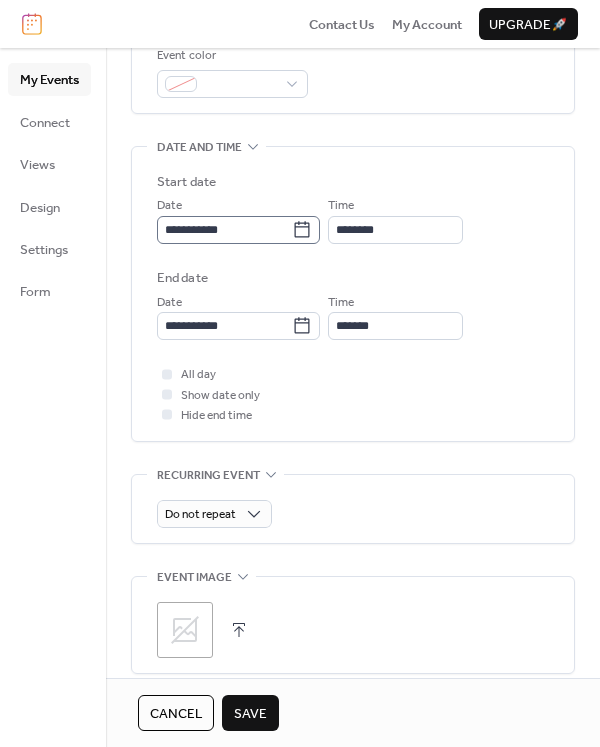 type on "**********" 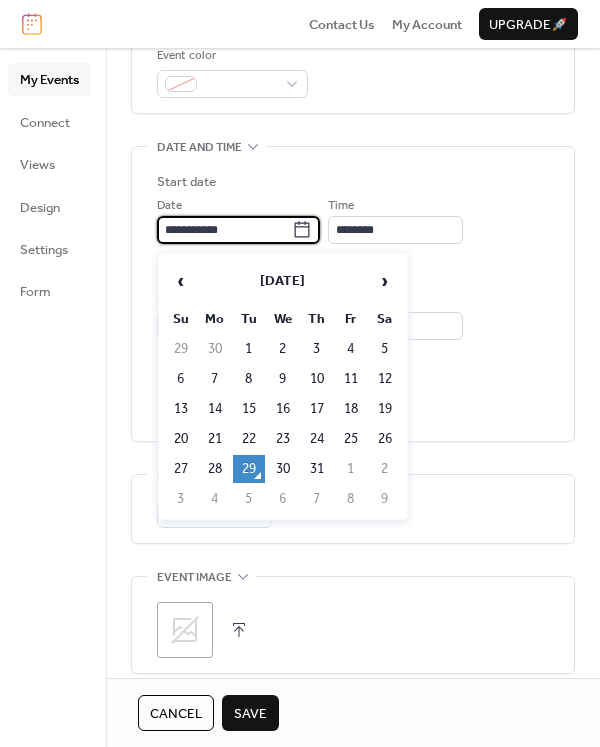 click on "**********" at bounding box center (224, 230) 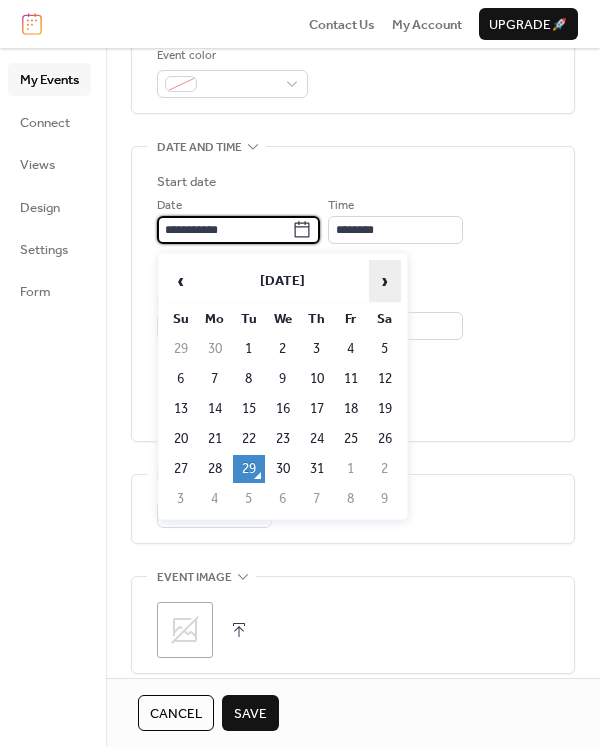 click on "›" at bounding box center (385, 281) 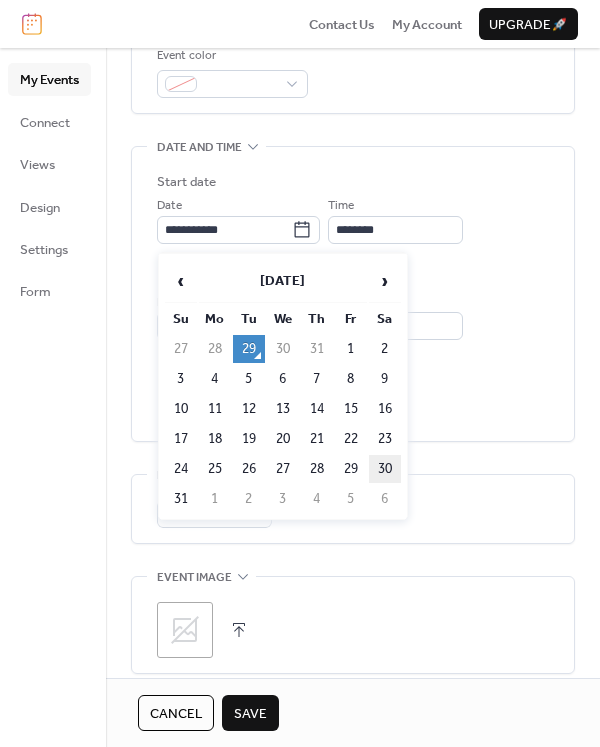 click on "30" at bounding box center [385, 469] 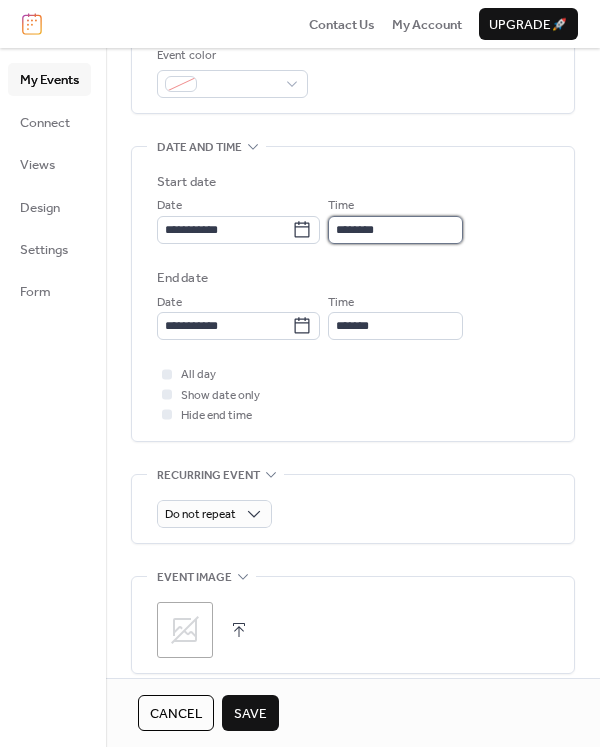 click on "********" at bounding box center (395, 230) 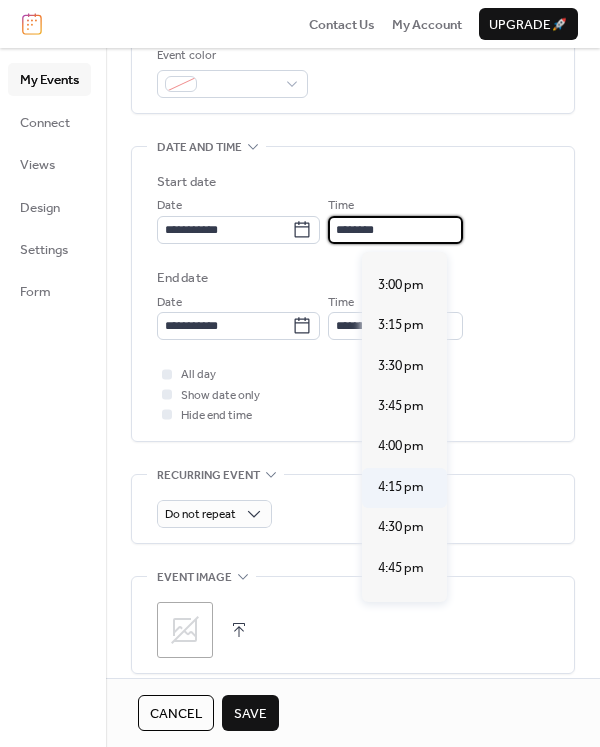 scroll, scrollTop: 2407, scrollLeft: 0, axis: vertical 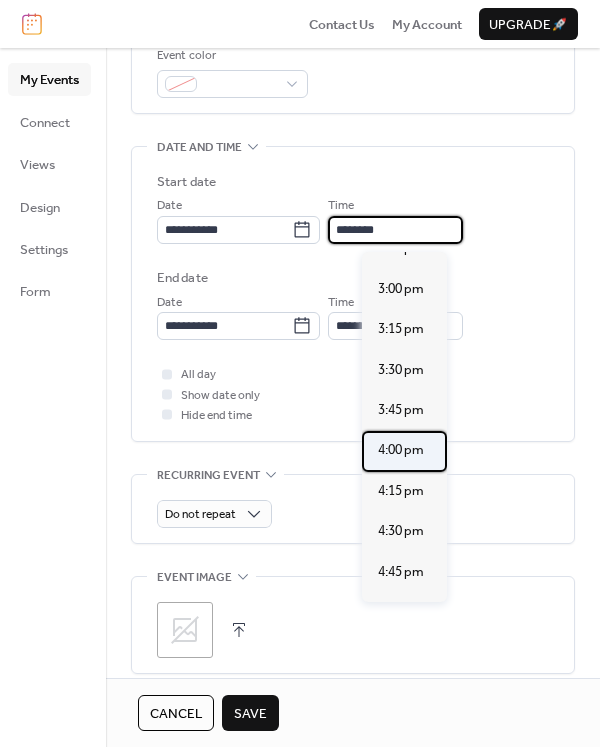 click on "4:00 pm" at bounding box center (401, 450) 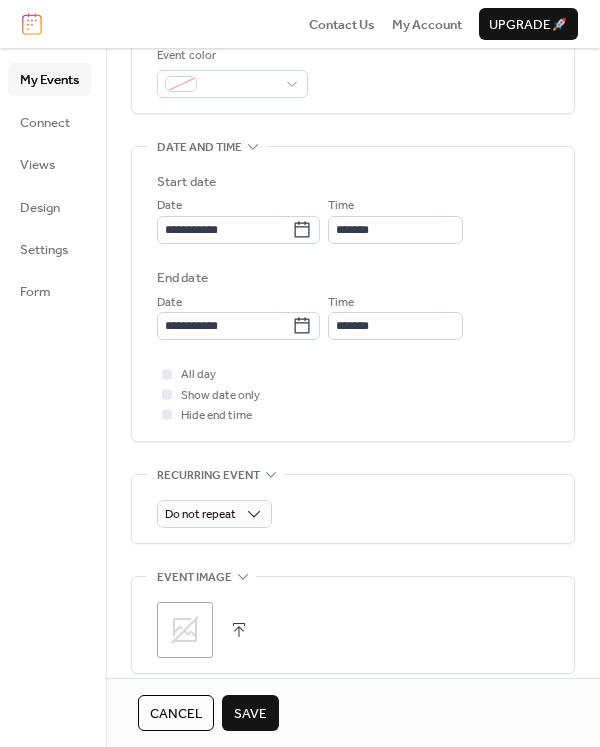 type on "*******" 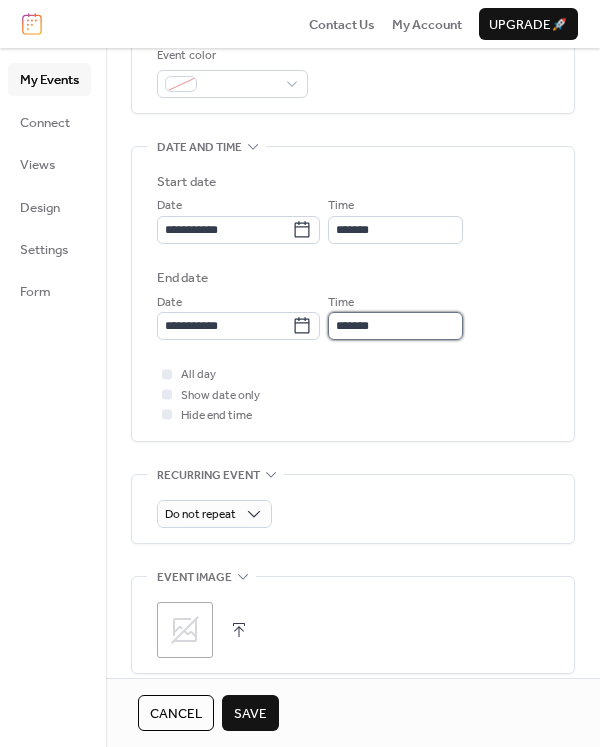 click on "*******" at bounding box center [395, 326] 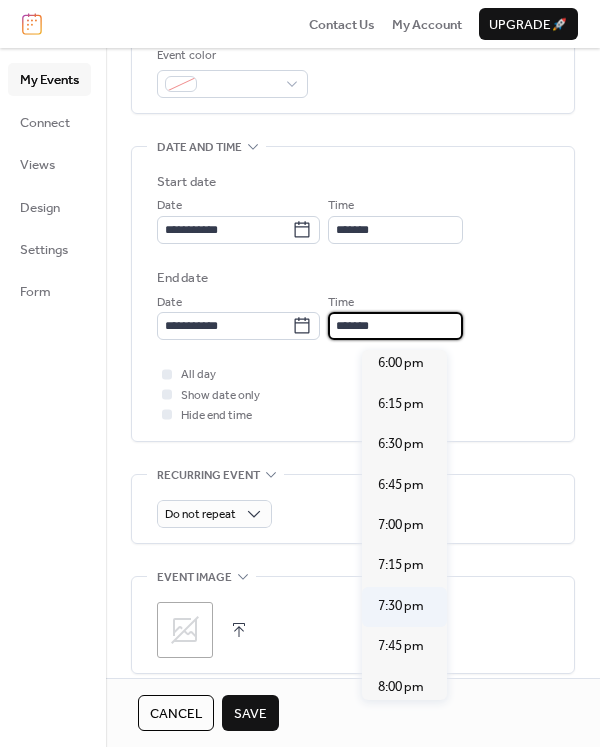 scroll, scrollTop: 293, scrollLeft: 0, axis: vertical 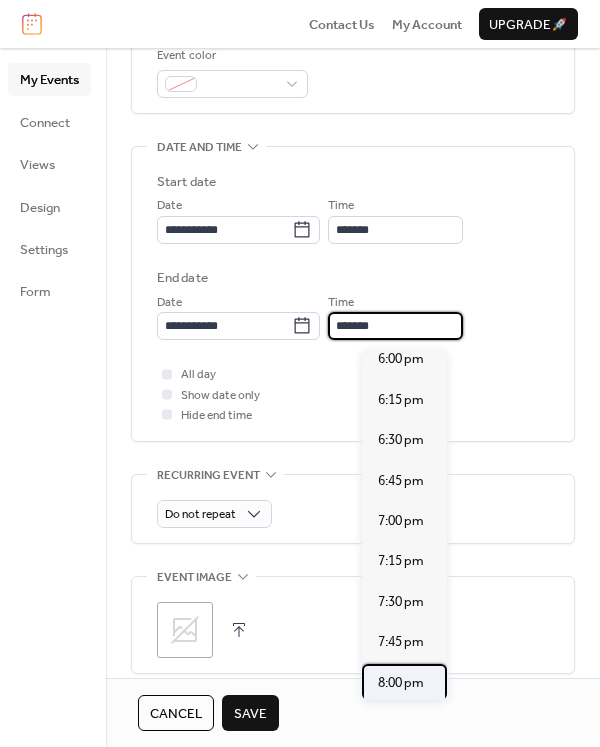 click on "8:00 pm" at bounding box center [401, 683] 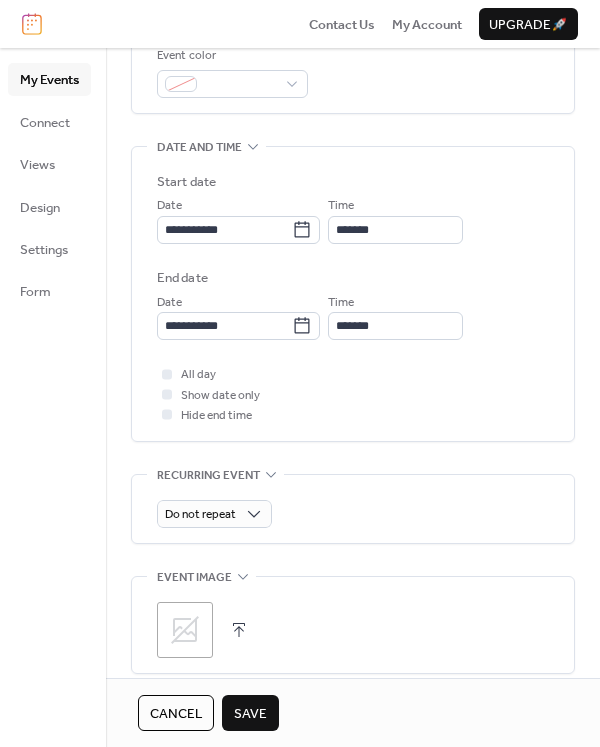 click on "Save" at bounding box center [250, 714] 